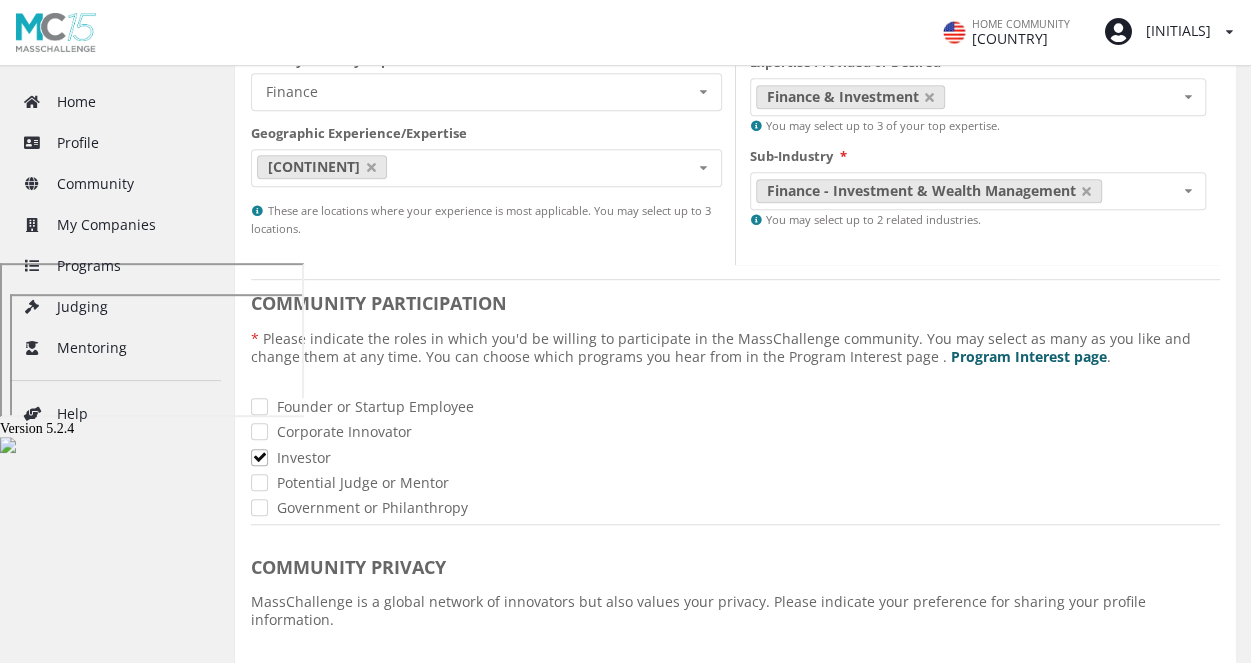 scroll, scrollTop: 500, scrollLeft: 0, axis: vertical 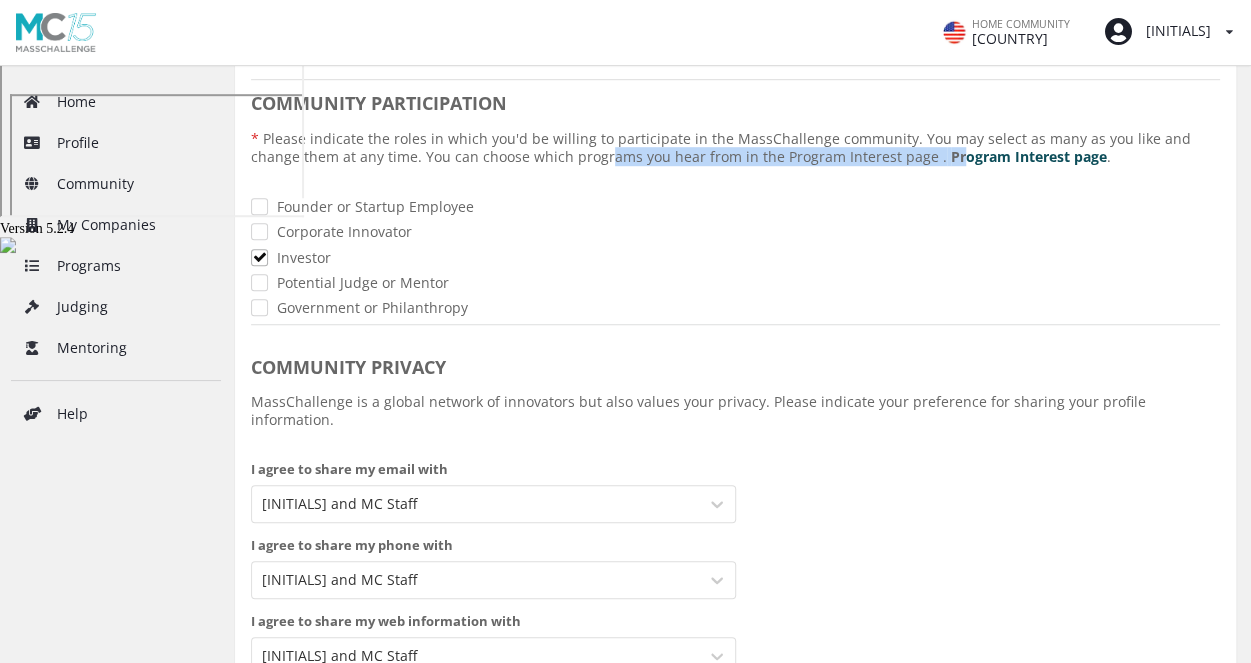 drag, startPoint x: 552, startPoint y: 147, endPoint x: 737, endPoint y: 159, distance: 185.38878 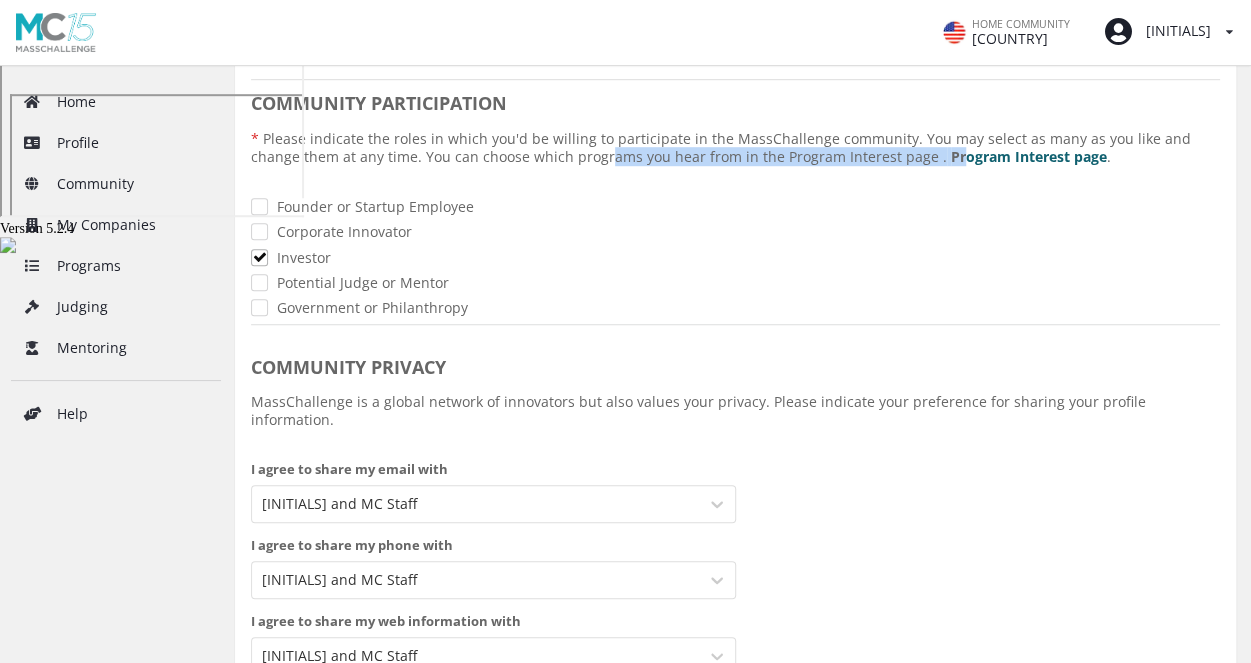 scroll, scrollTop: 988, scrollLeft: 0, axis: vertical 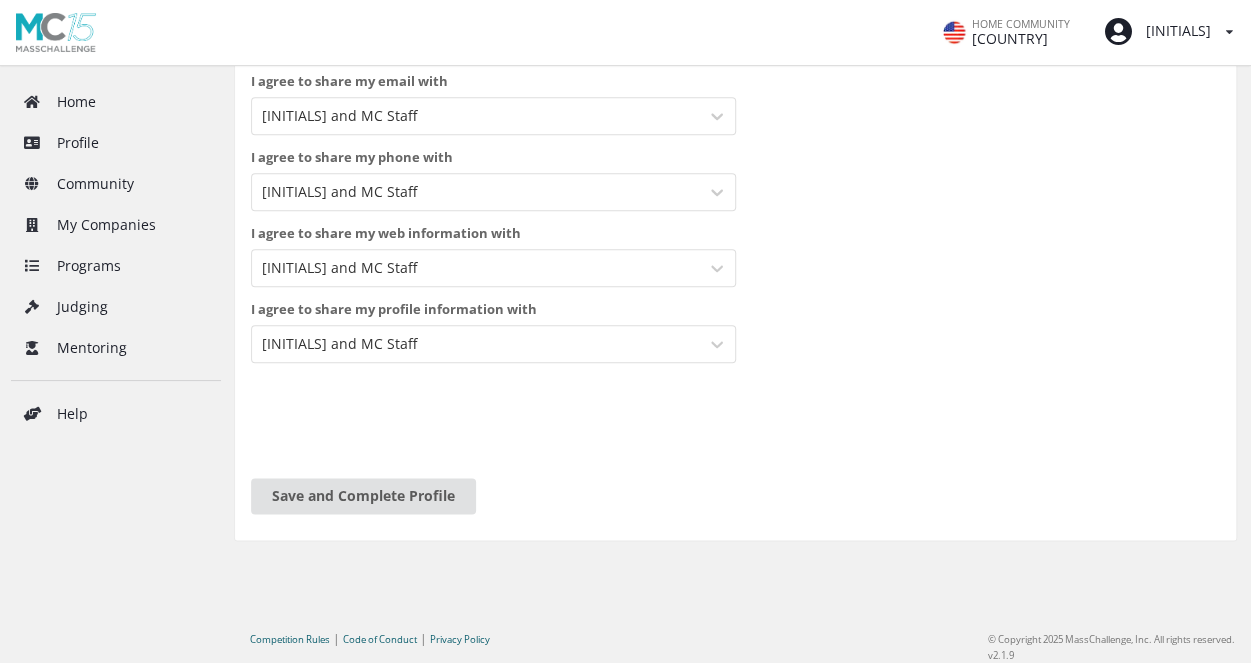 click on "Save and Complete Profile" at bounding box center [363, 496] 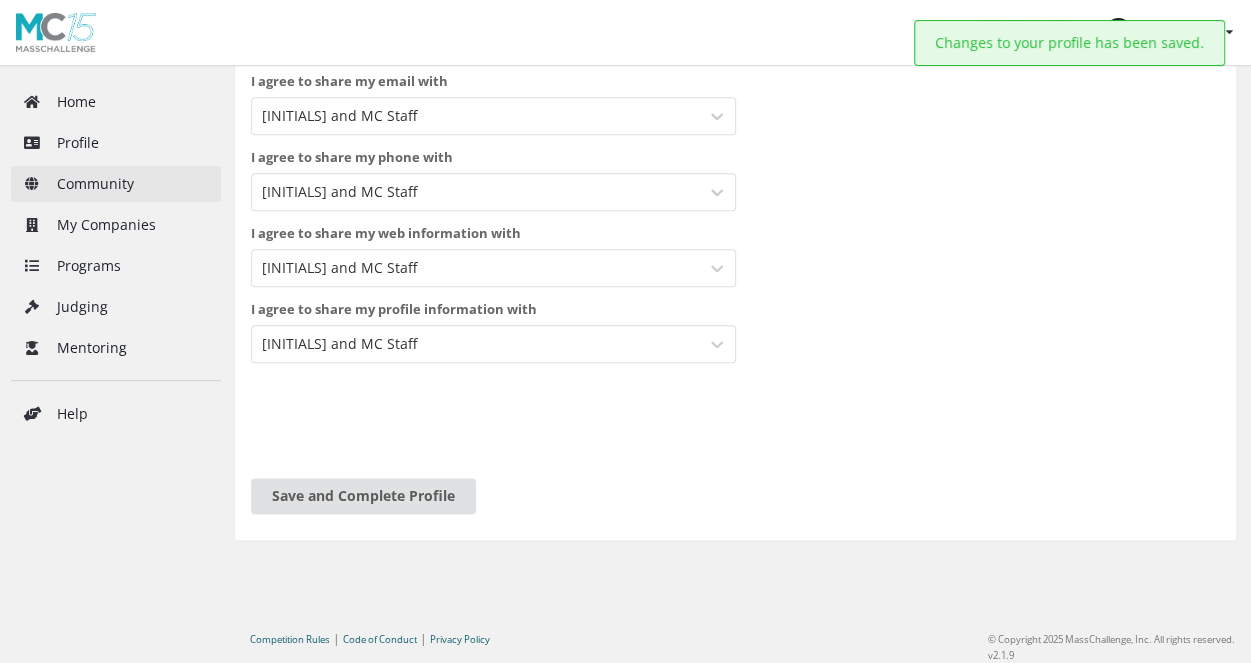 drag, startPoint x: 108, startPoint y: 204, endPoint x: 114, endPoint y: 194, distance: 11.661903 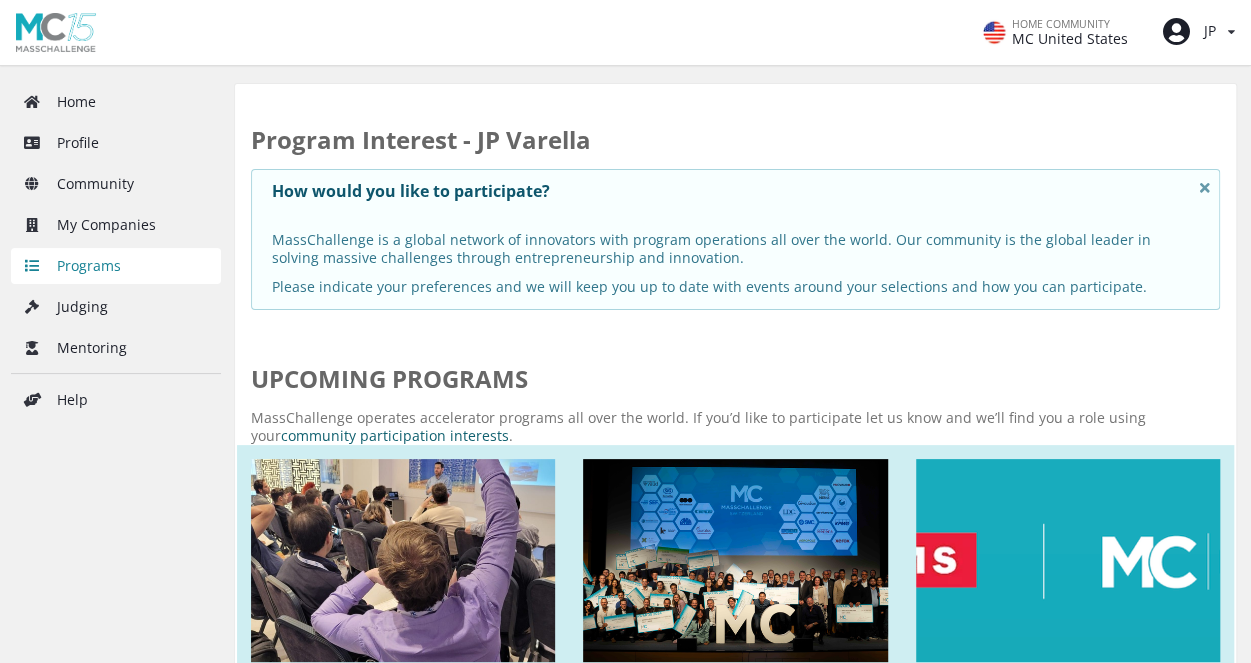 scroll, scrollTop: 0, scrollLeft: 0, axis: both 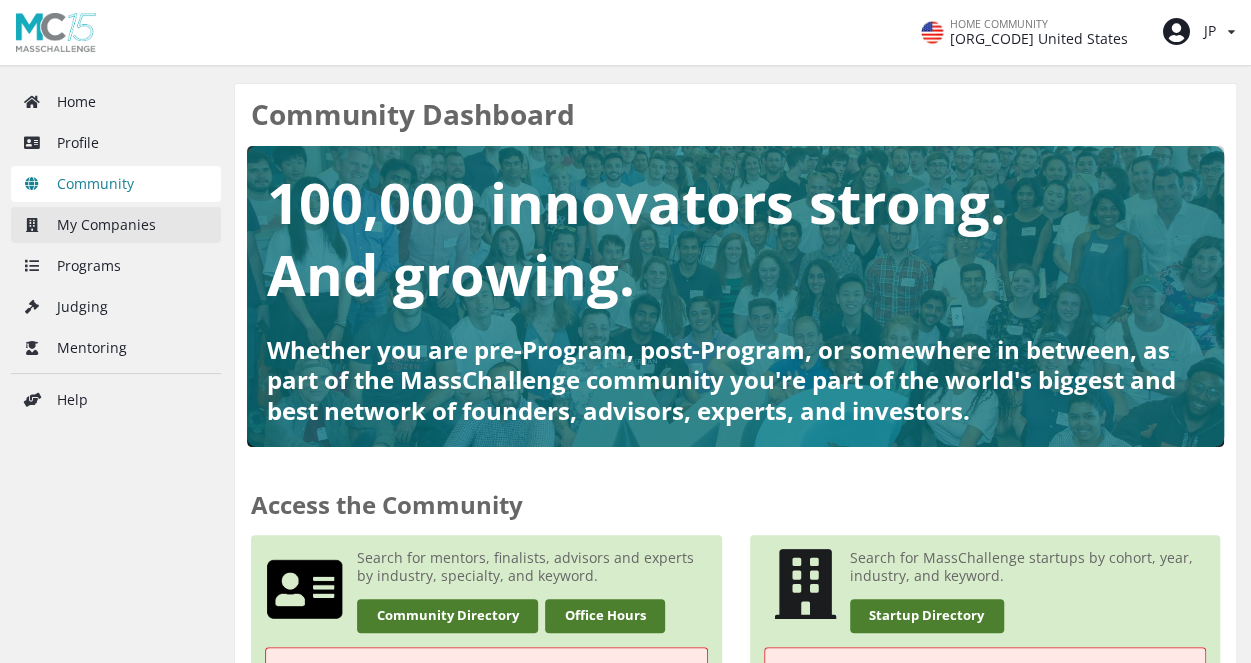 click on "My Companies" at bounding box center [116, 225] 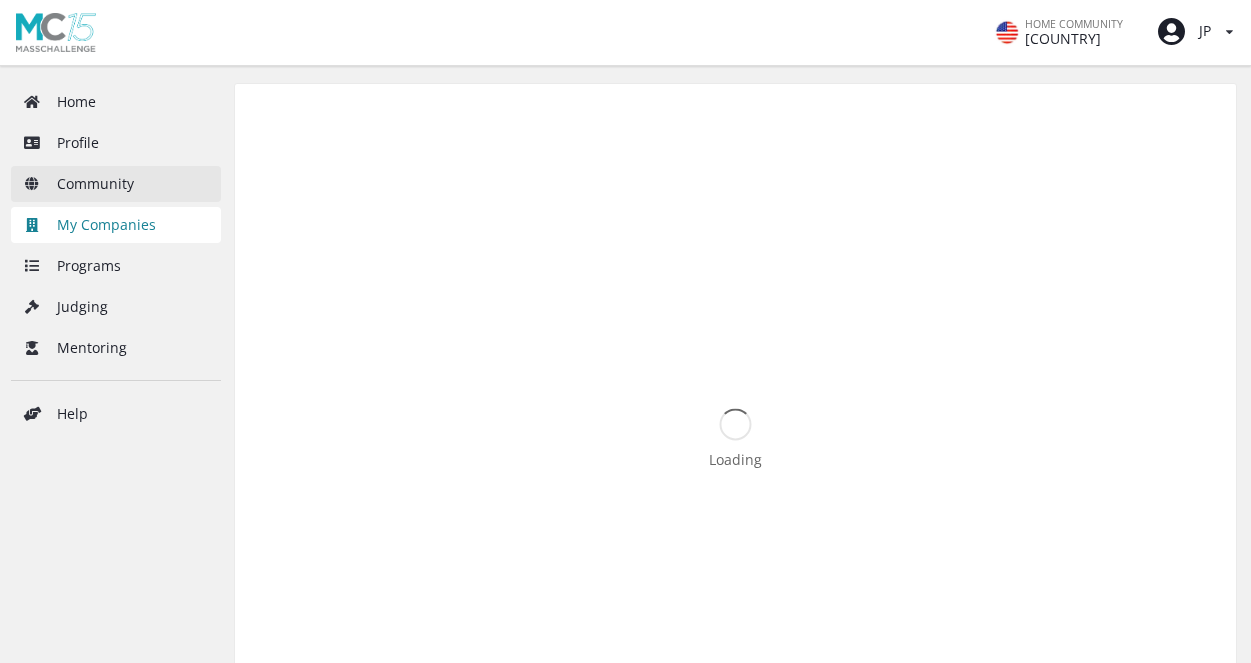 scroll, scrollTop: 0, scrollLeft: 0, axis: both 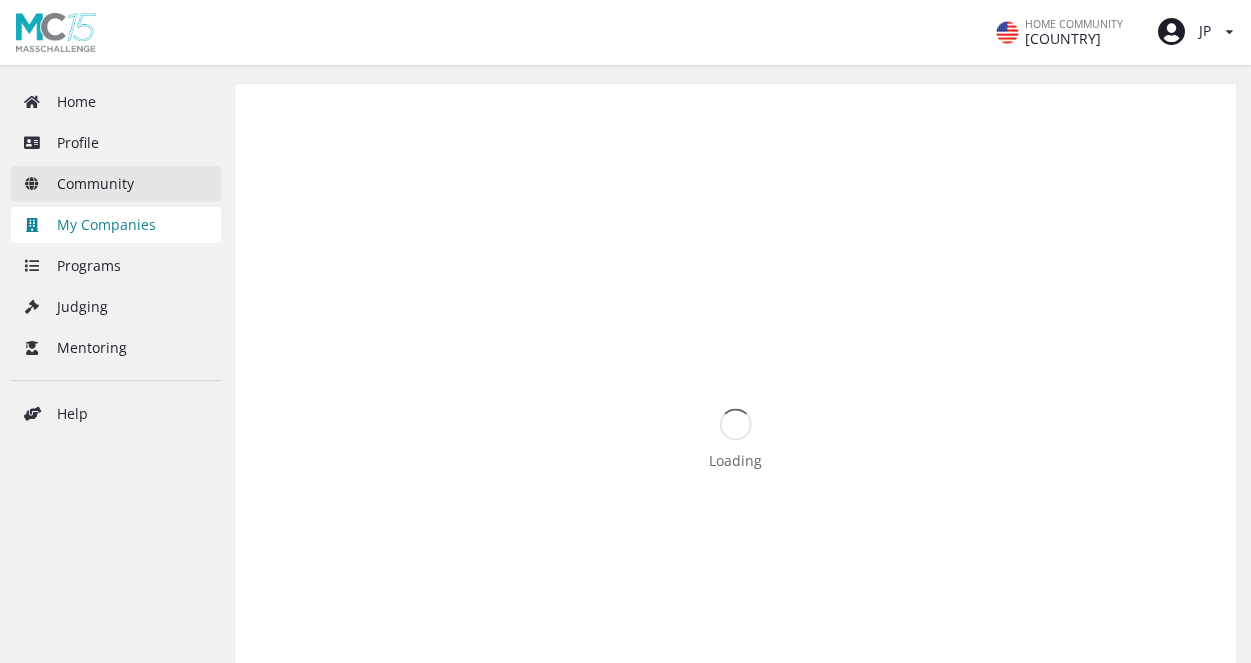 click on "Community" at bounding box center [116, 184] 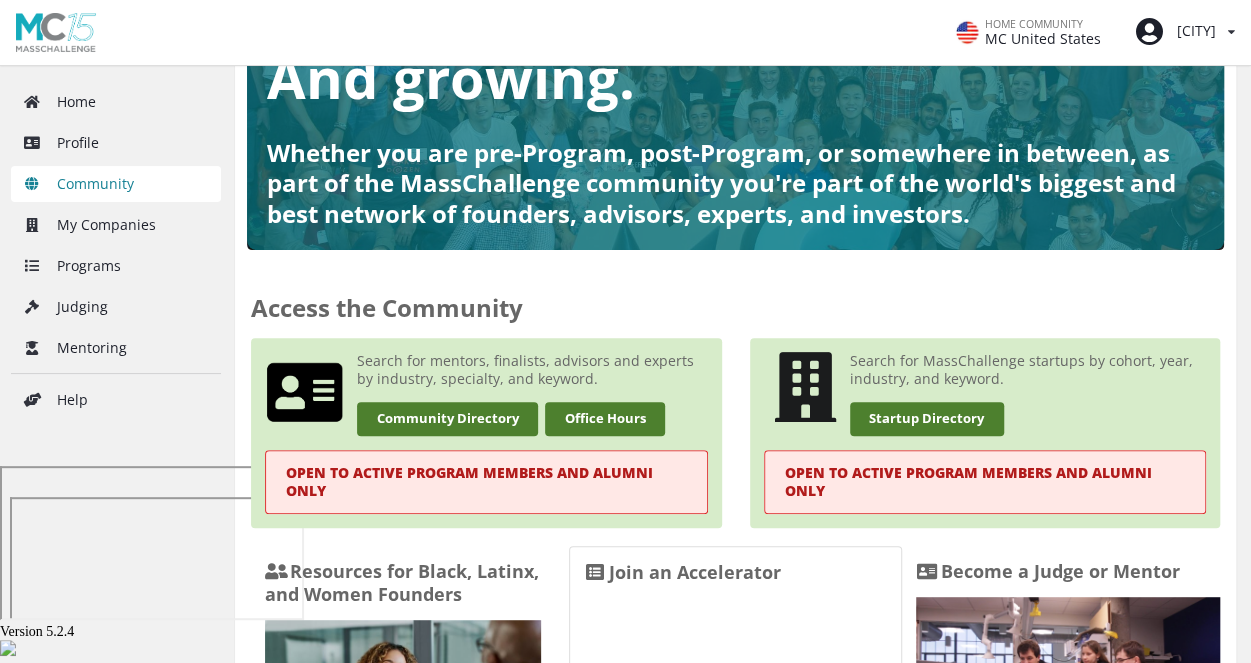 scroll, scrollTop: 300, scrollLeft: 0, axis: vertical 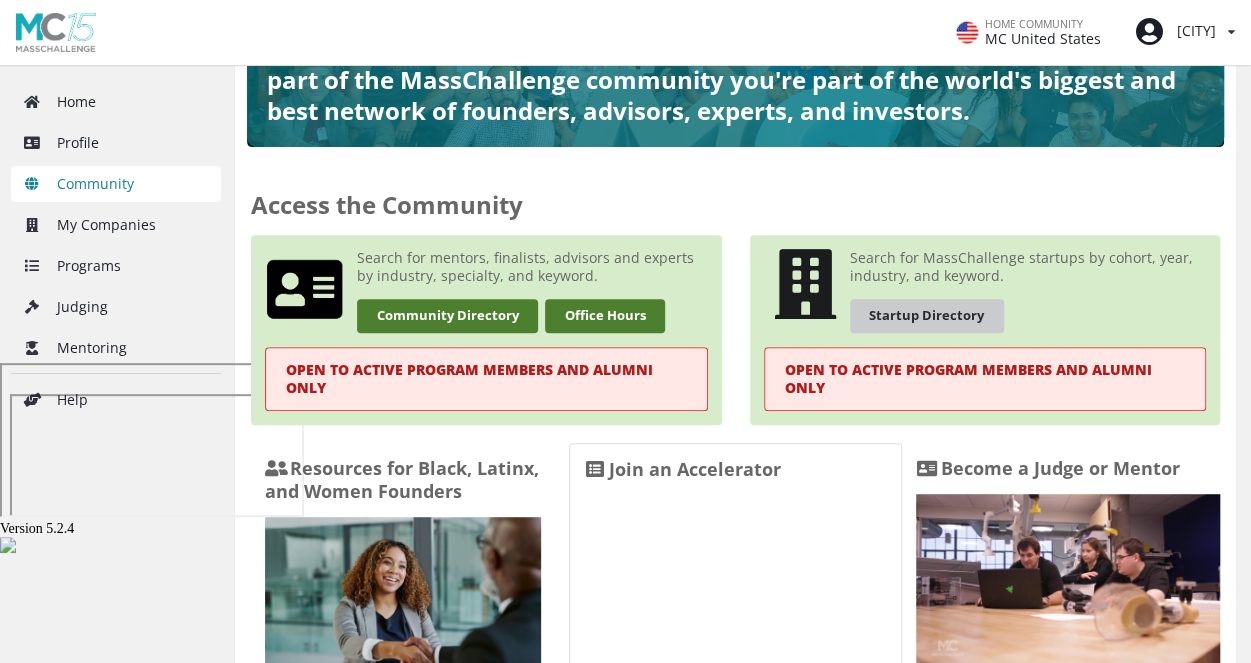 click on "Startup Directory" at bounding box center (927, 315) 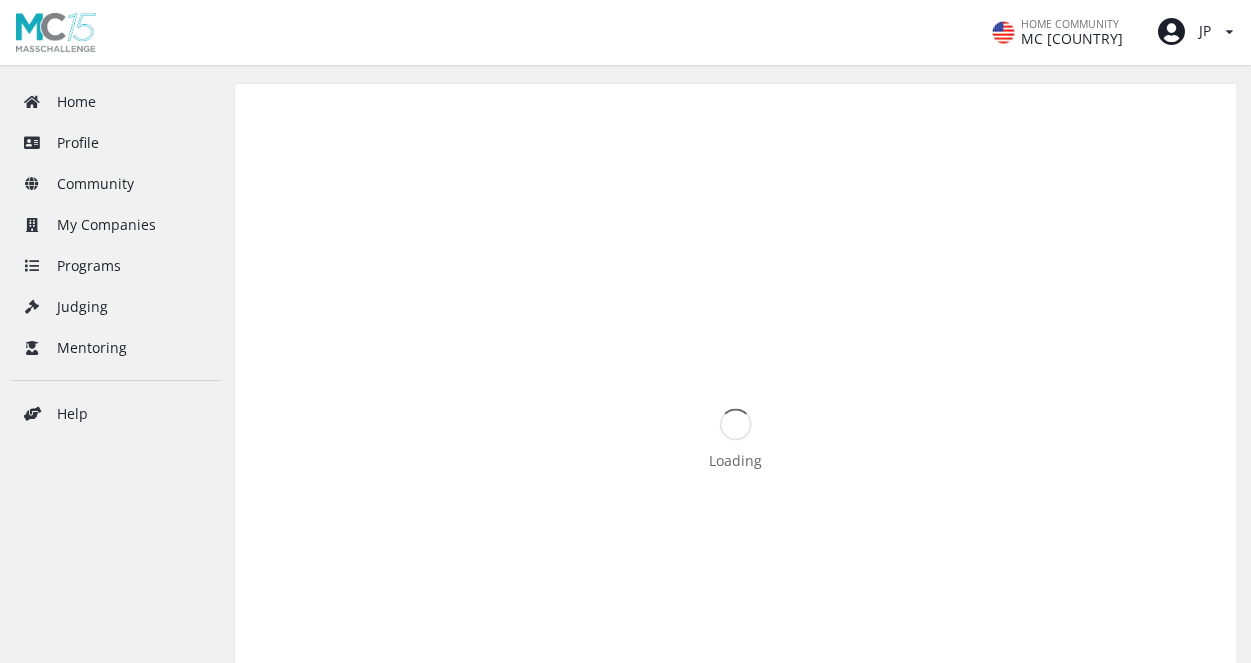 scroll, scrollTop: 0, scrollLeft: 0, axis: both 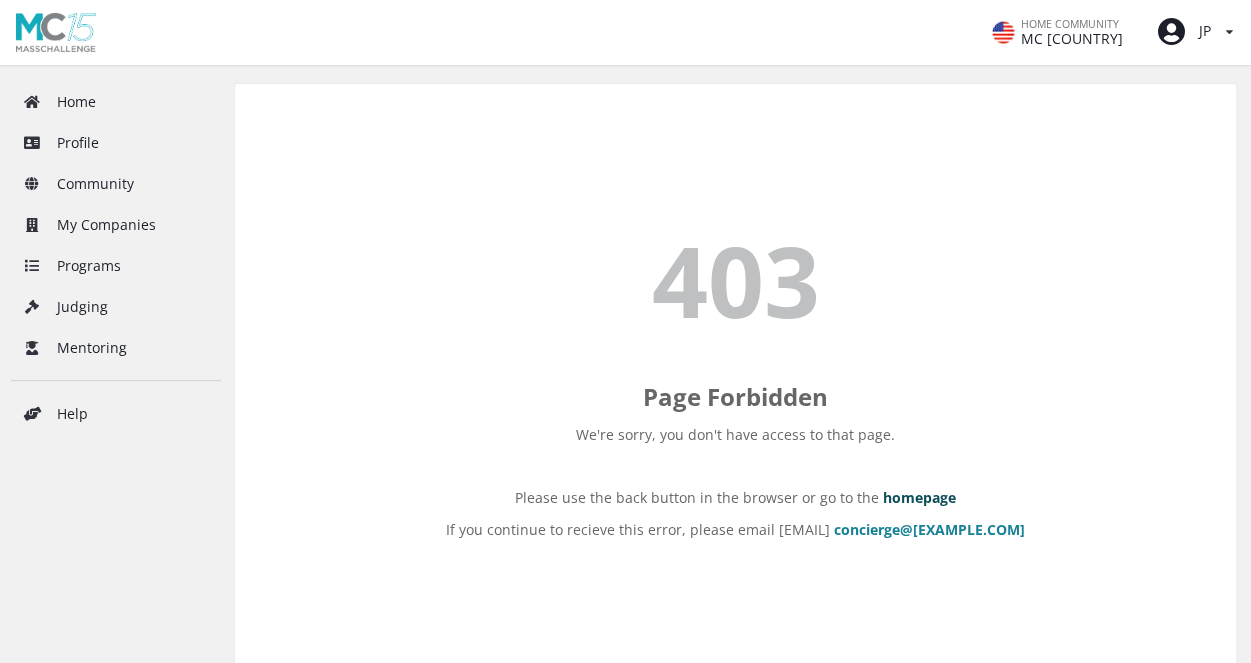 click on "homepage" at bounding box center [919, 497] 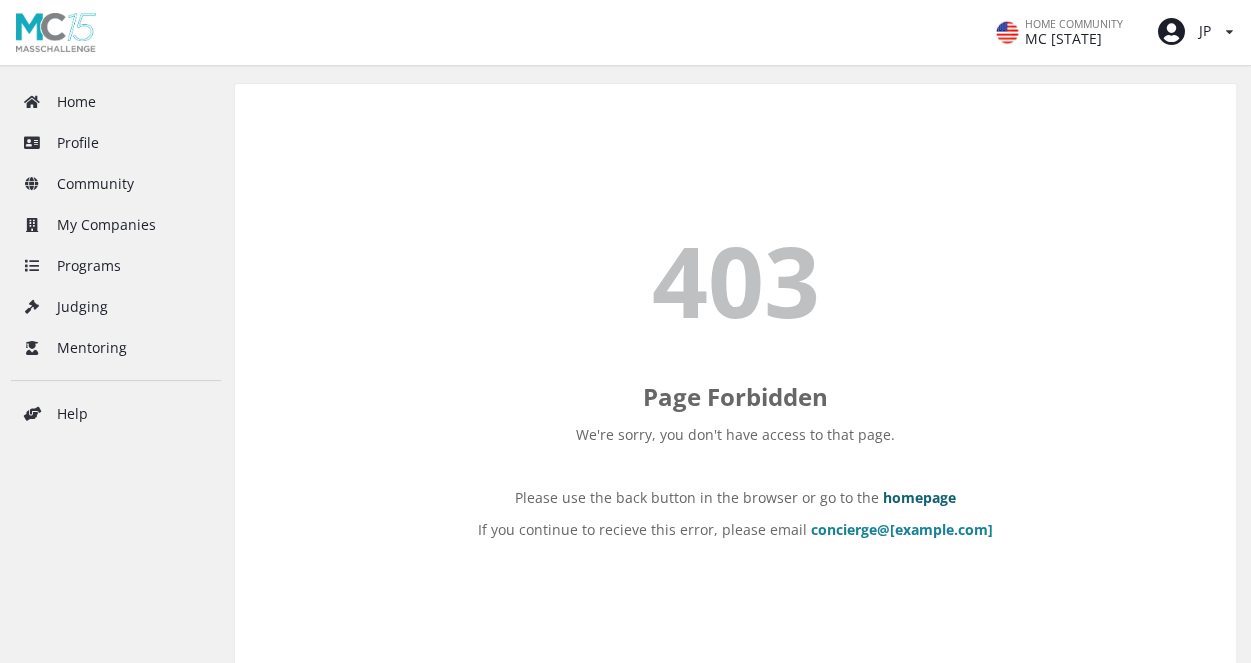 scroll, scrollTop: 0, scrollLeft: 0, axis: both 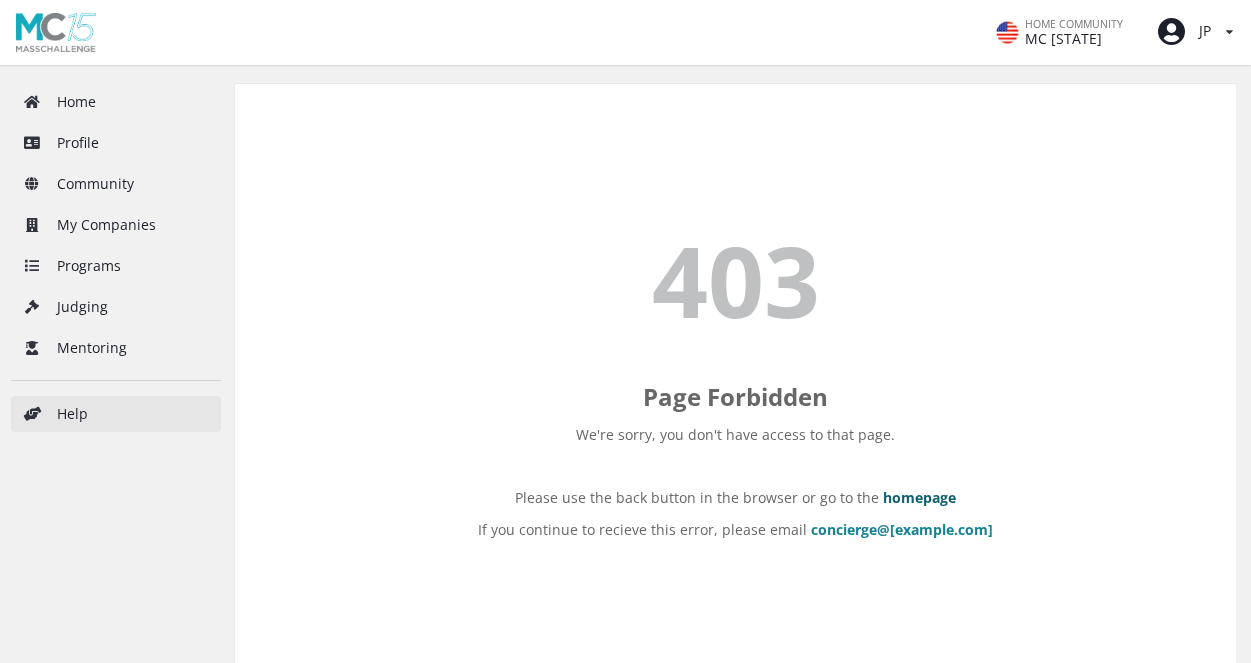 click on "Help" at bounding box center (116, 414) 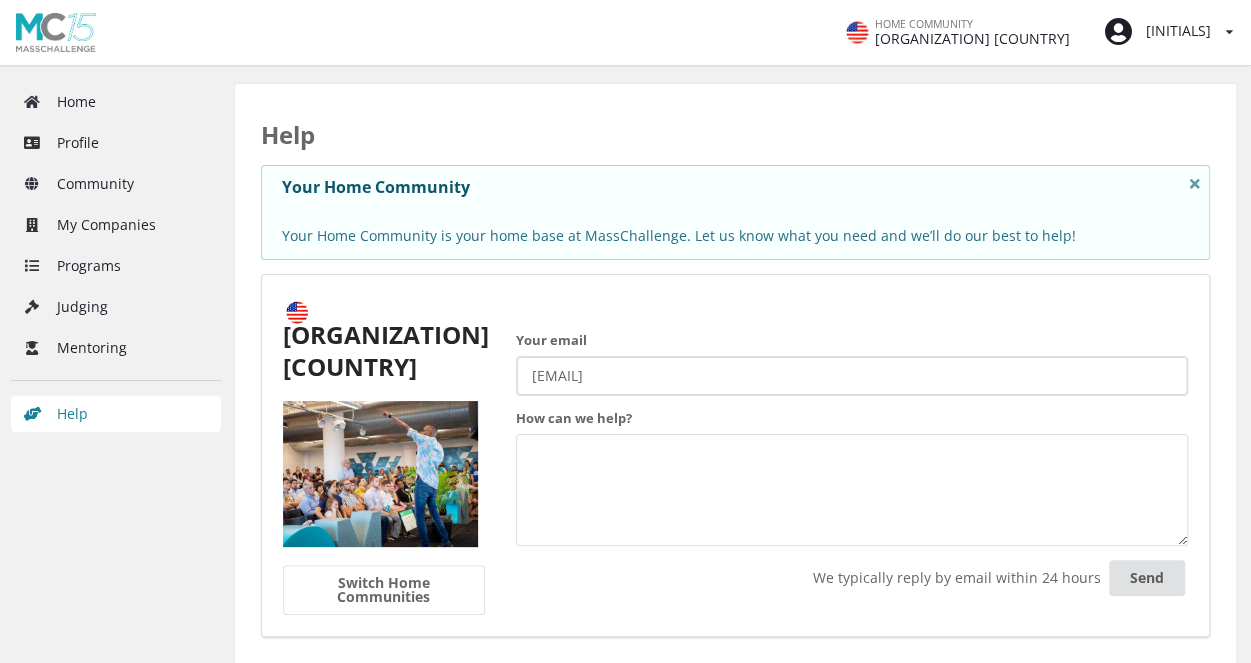scroll, scrollTop: 0, scrollLeft: 0, axis: both 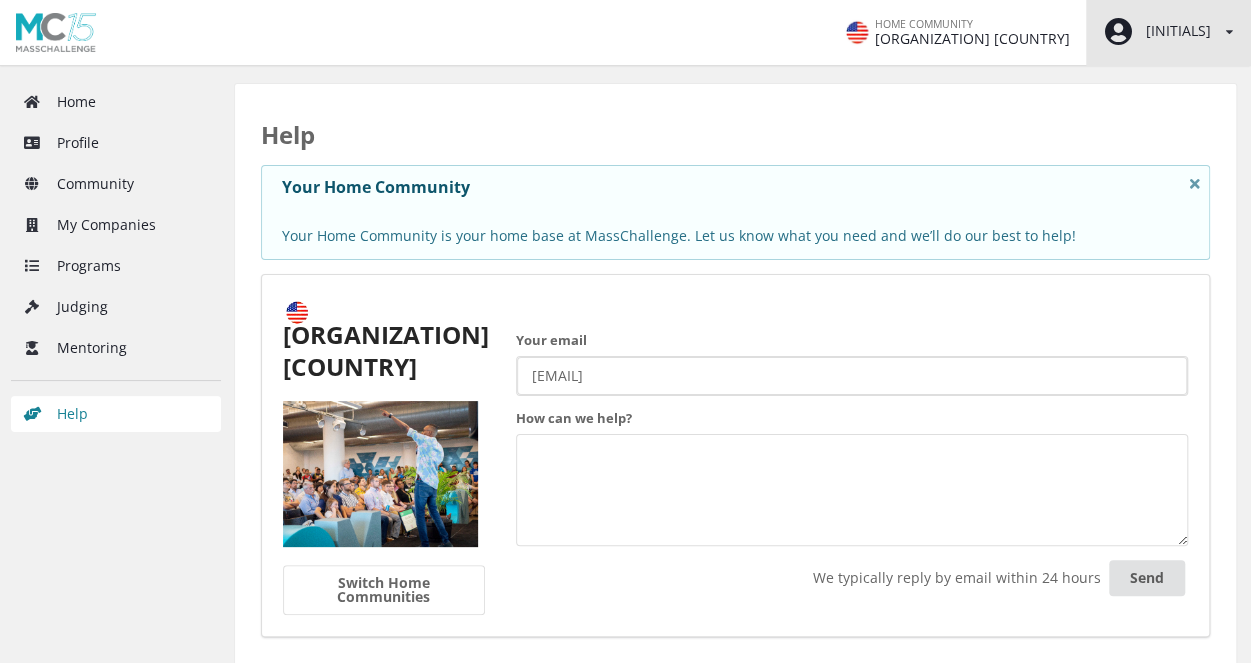 click on "JP
View/edit profile
Change password
Log out" at bounding box center (1168, 32) 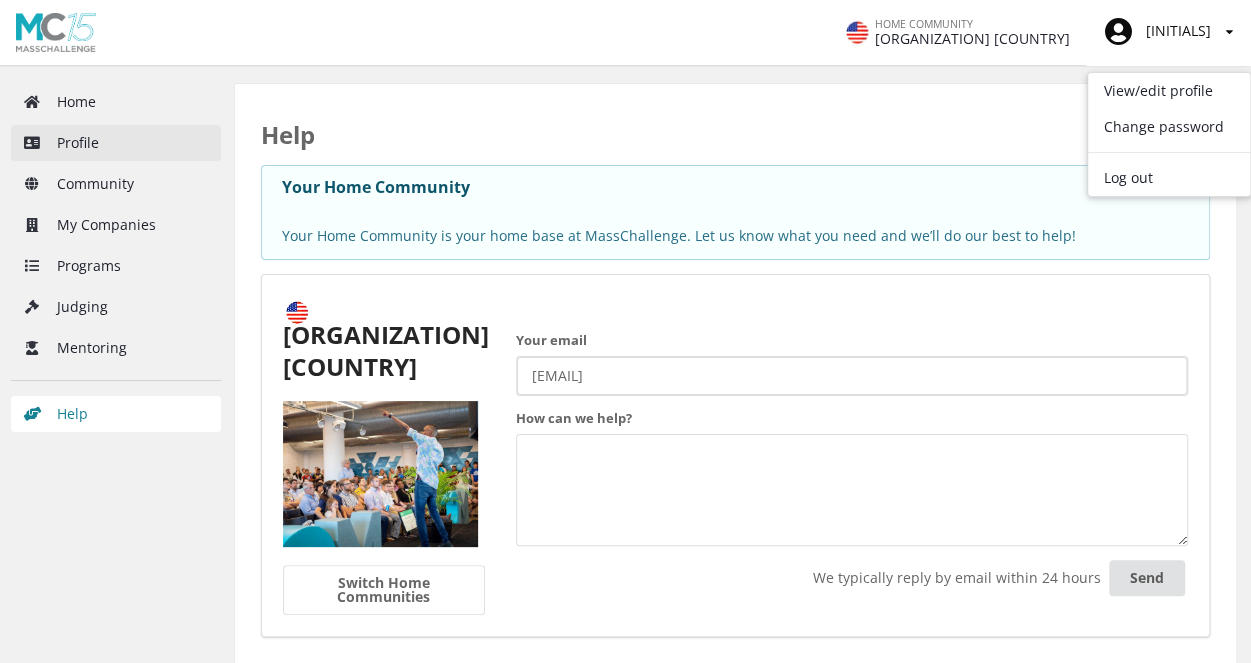 drag, startPoint x: 118, startPoint y: 116, endPoint x: 128, endPoint y: 125, distance: 13.453624 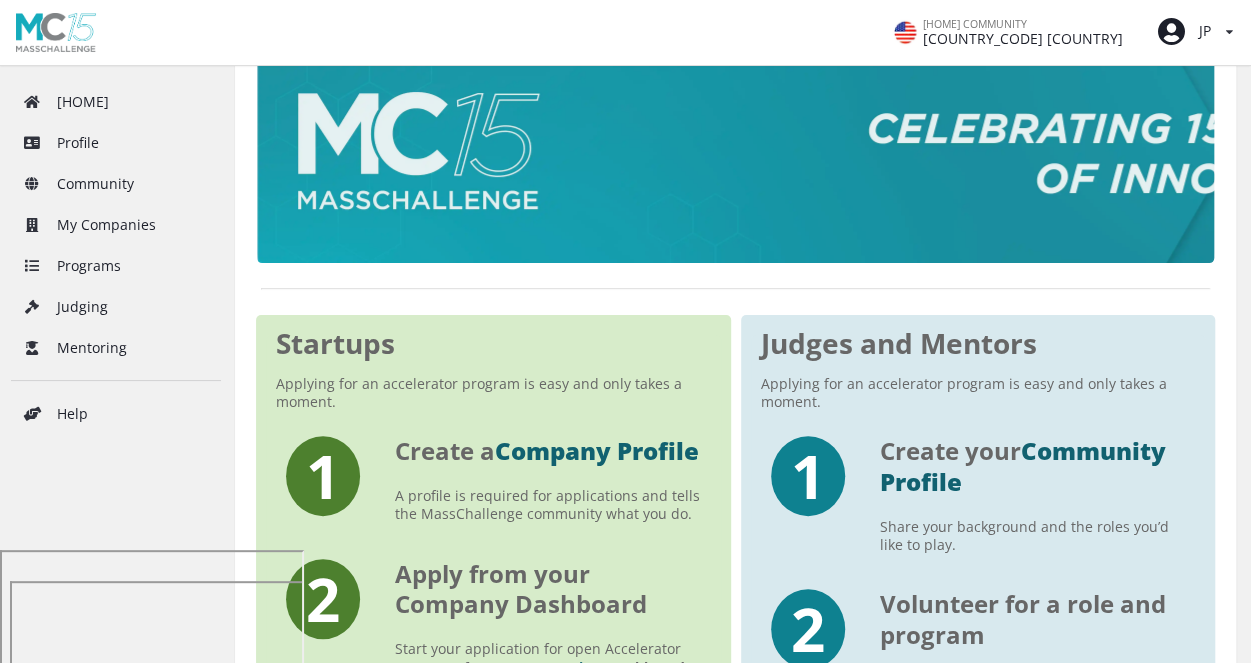 scroll, scrollTop: 300, scrollLeft: 0, axis: vertical 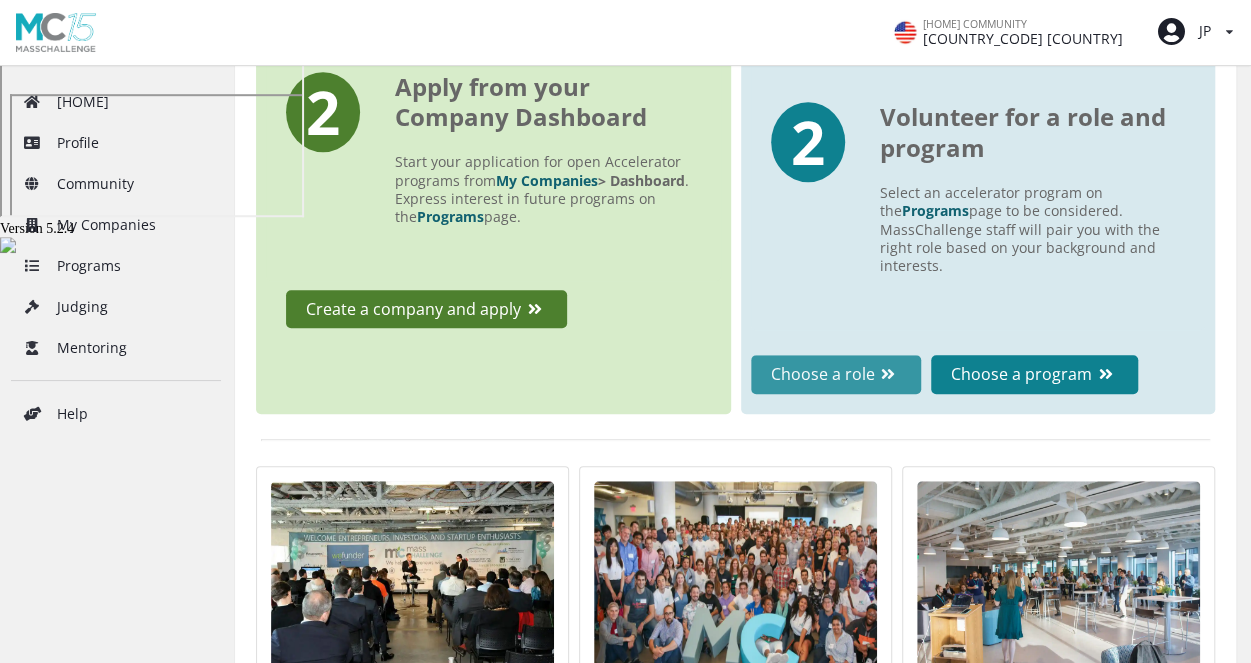 click on "Choose a role" at bounding box center (836, 374) 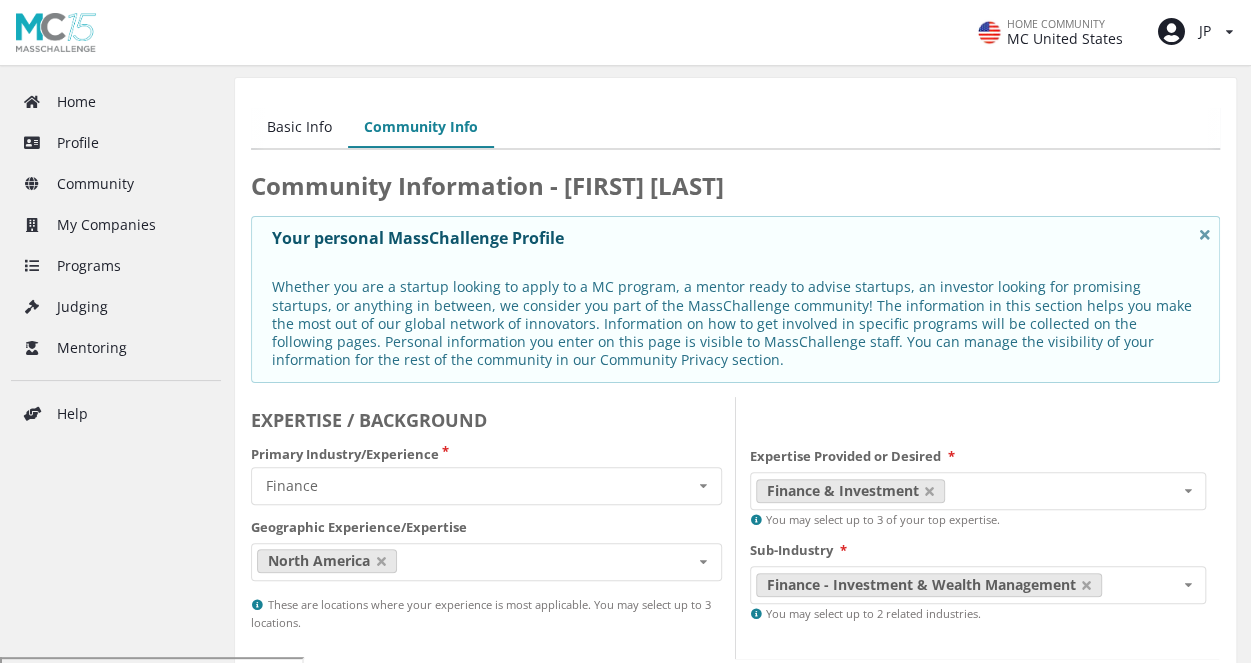 scroll, scrollTop: 200, scrollLeft: 0, axis: vertical 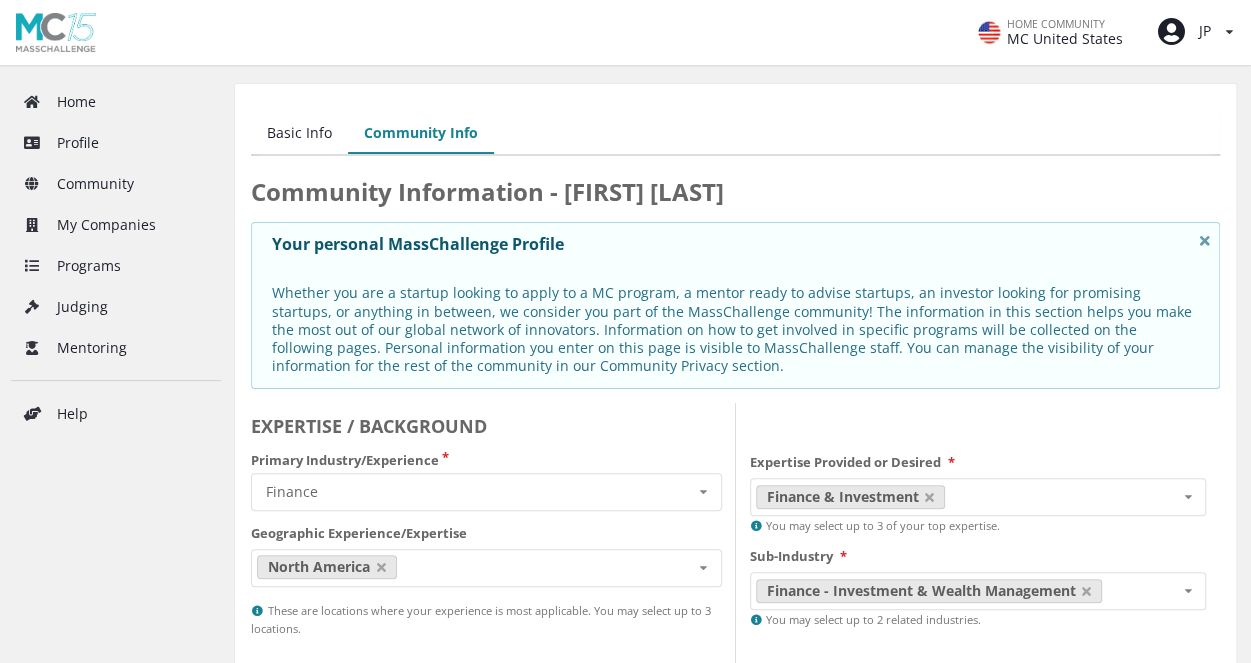 click on "Community Information - [FIRST] [LAST] Your personal MassChallenge Profile EXPERTISE / BACKGROUND Primary Industry/Experience Finance Cross-Industry Environment Finance Healthcare Industry 4.0 Security and Resiliency Sustainable Food Geographic Experience/Expertise North America Latin America Europe Middle East and North Africa Sub-Saharan Africa Asia Pacific * *" at bounding box center (735, 806) 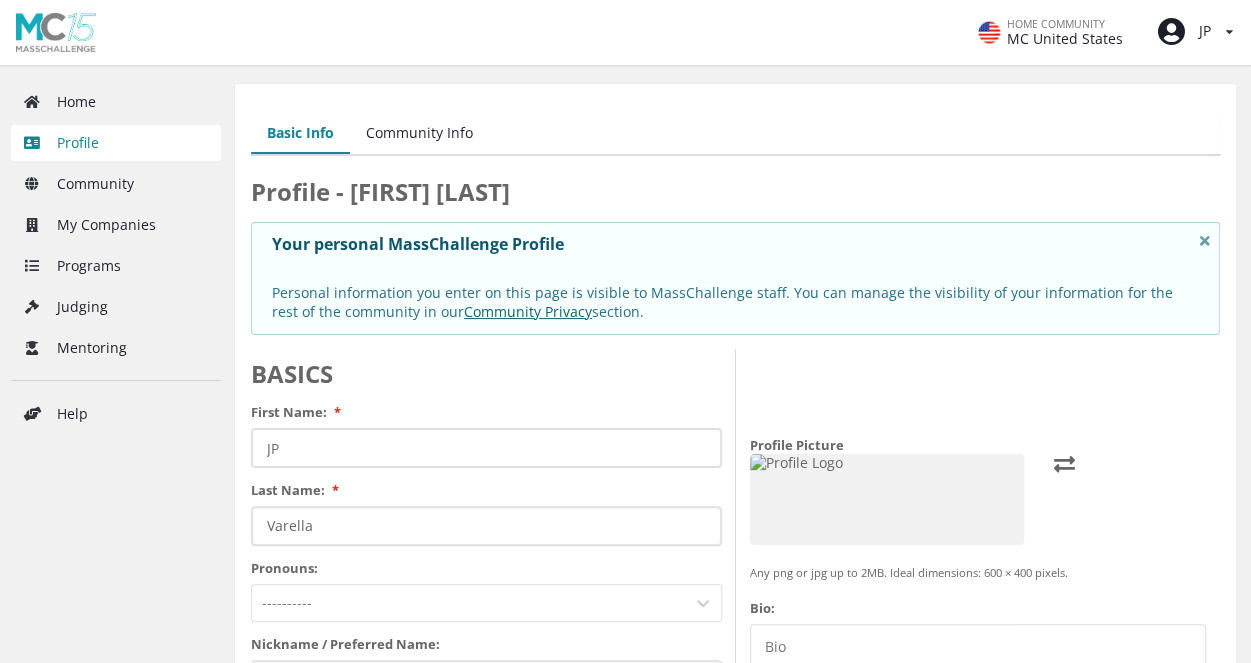 scroll, scrollTop: 300, scrollLeft: 0, axis: vertical 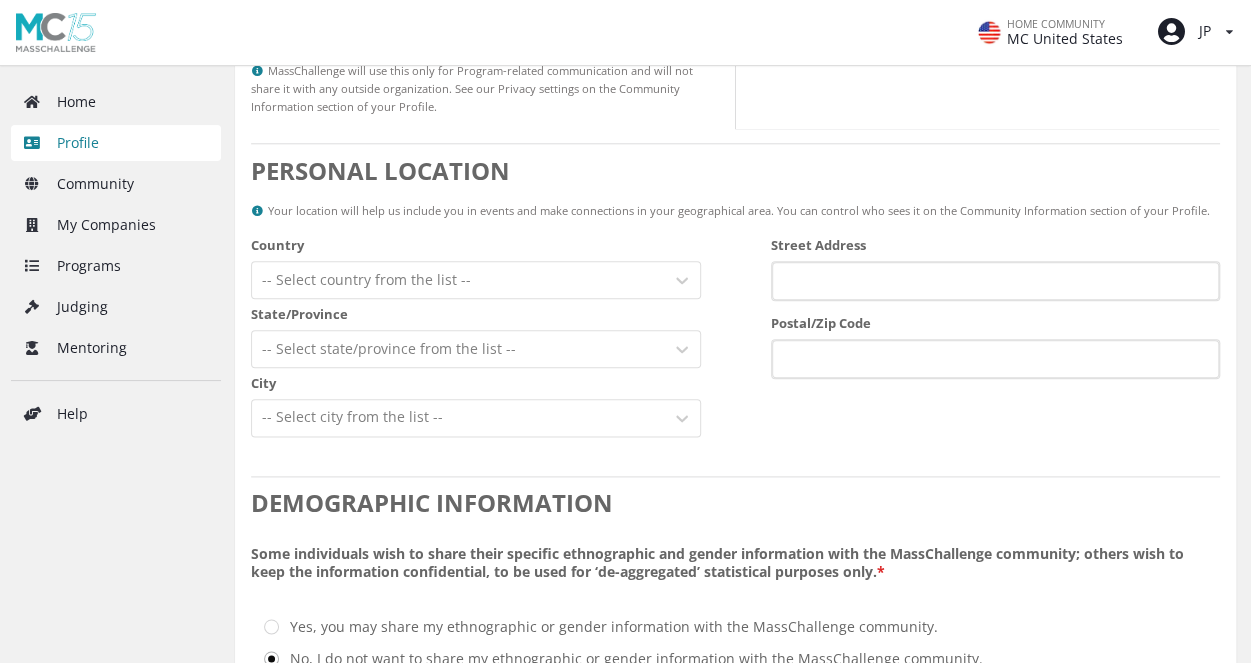 click on "-- Select country from the list --" at bounding box center (458, 280) 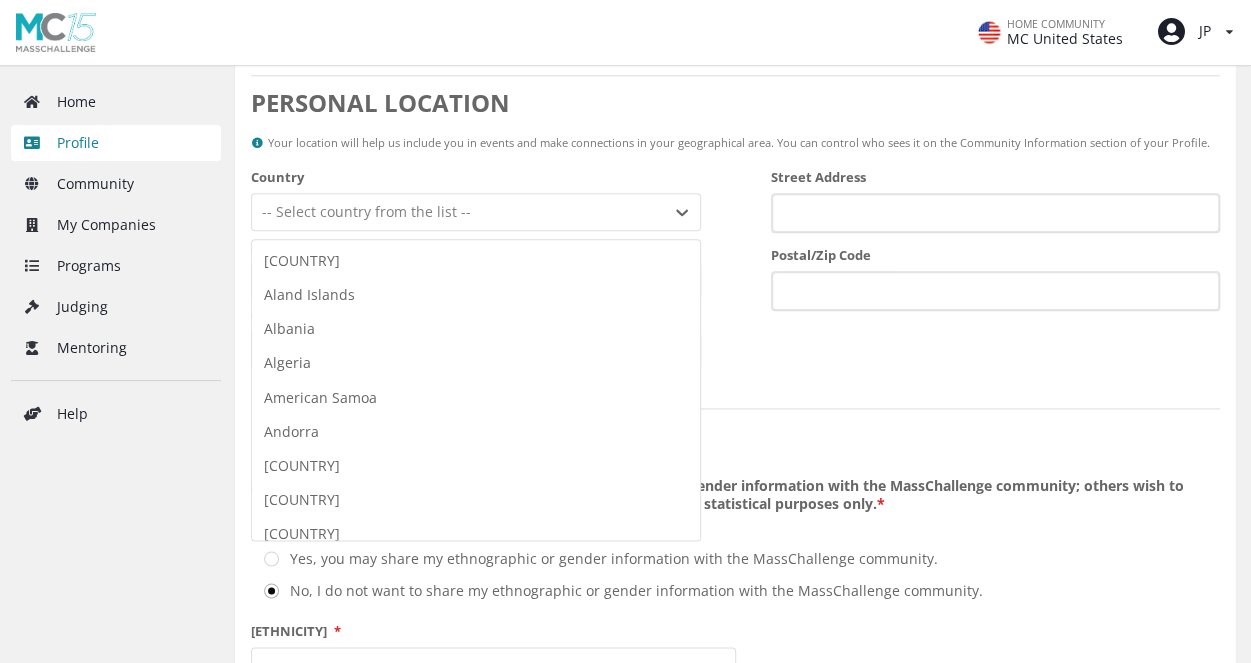 scroll, scrollTop: 1100, scrollLeft: 0, axis: vertical 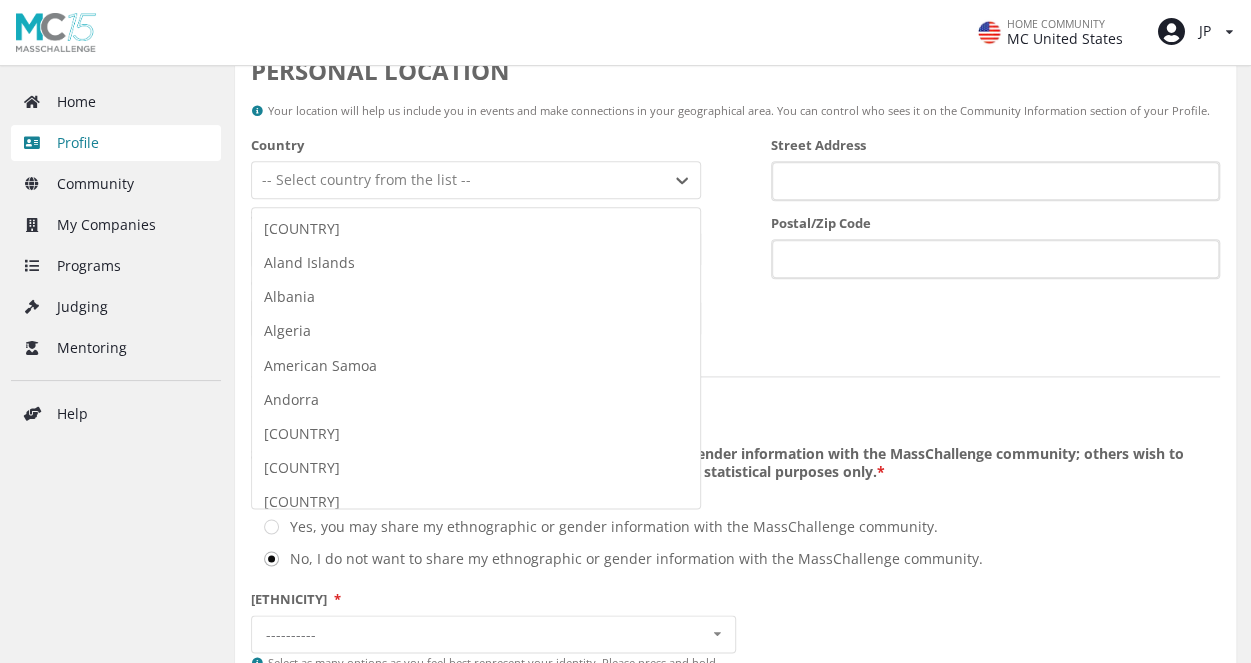 click at bounding box center [458, 180] 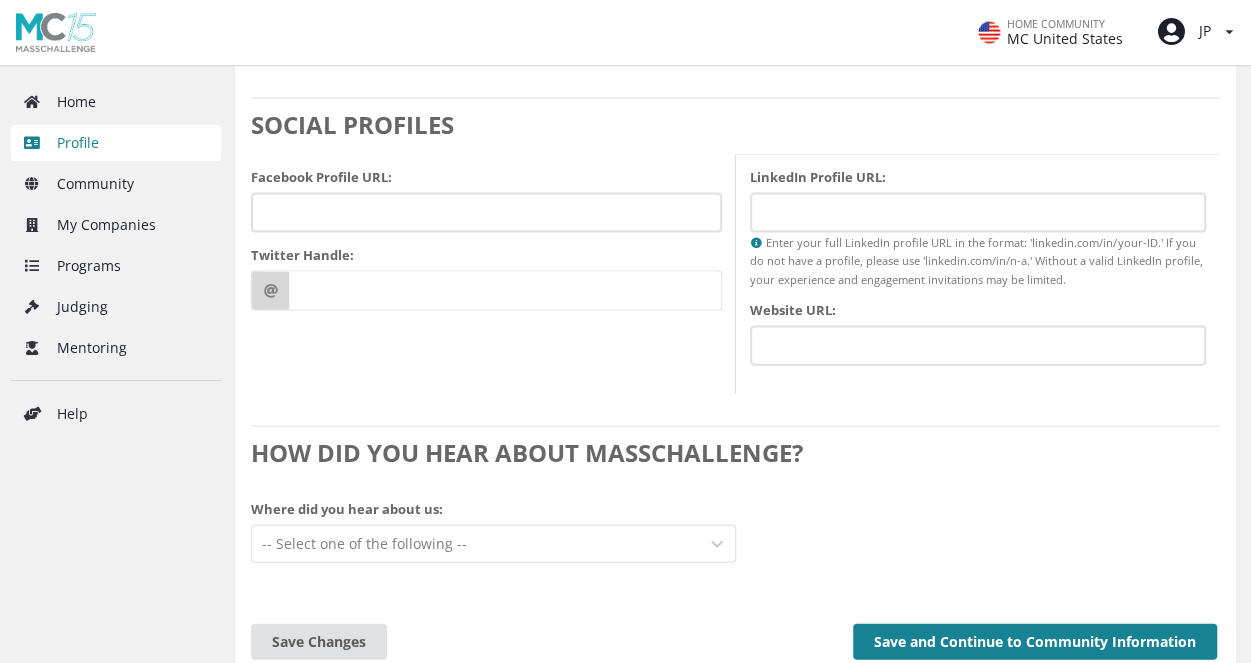 scroll, scrollTop: 2164, scrollLeft: 0, axis: vertical 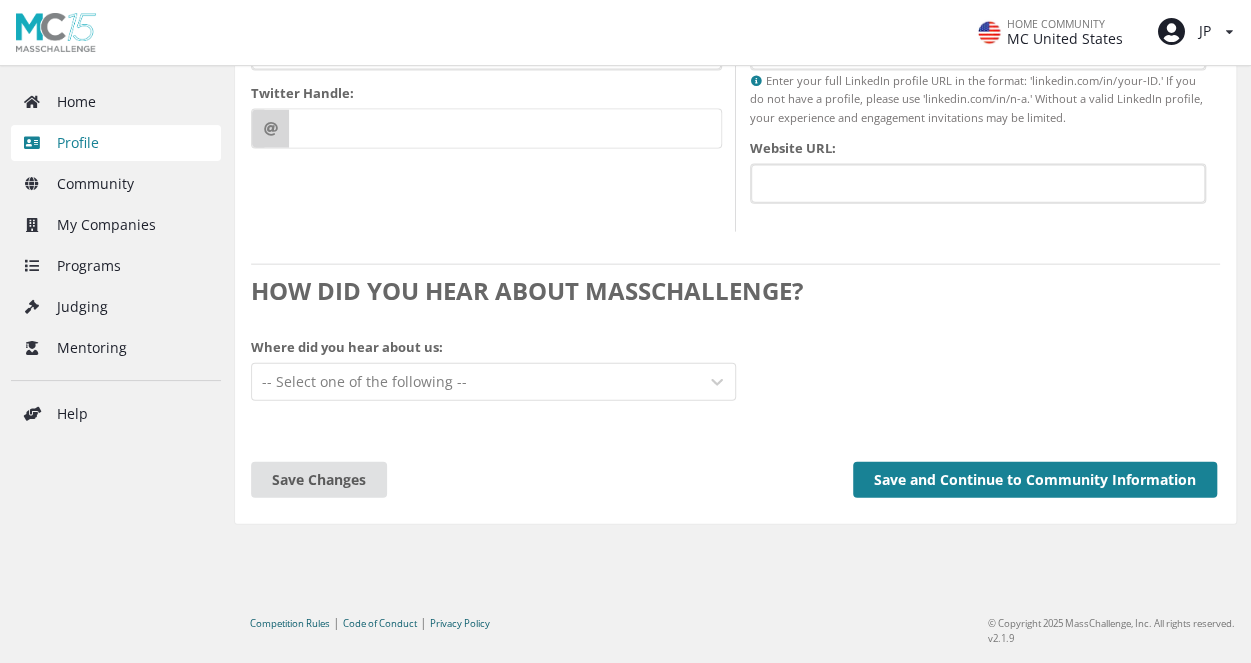 click at bounding box center (475, 382) 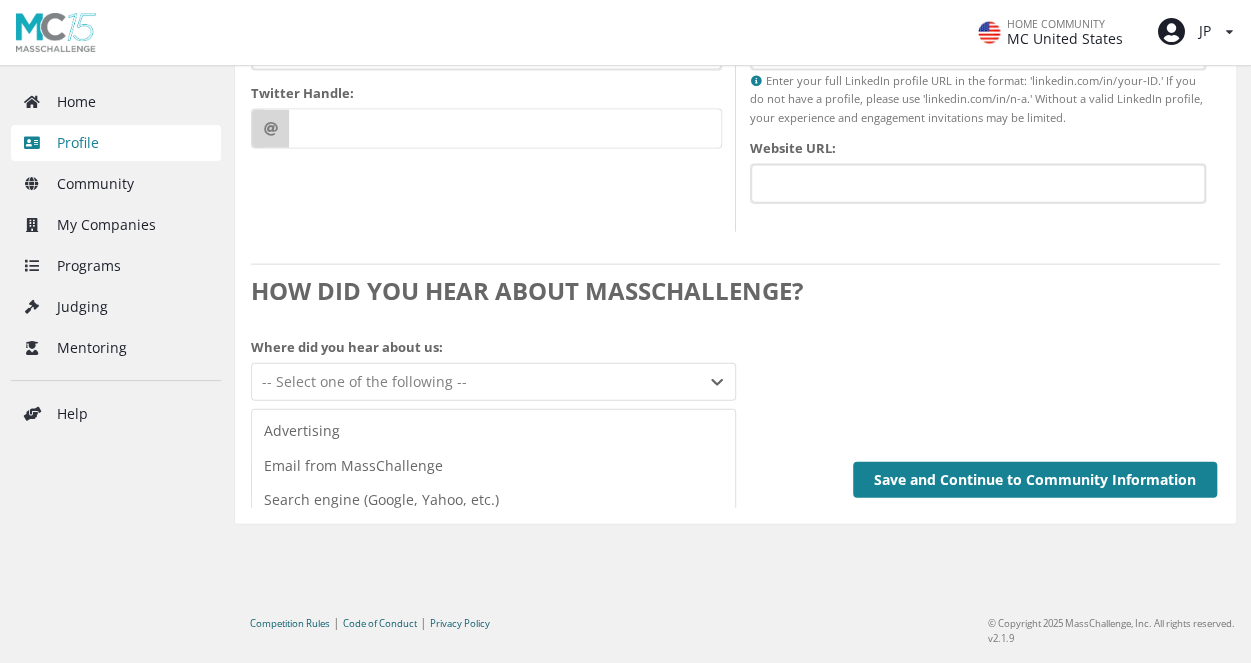 drag, startPoint x: 450, startPoint y: 309, endPoint x: 405, endPoint y: 294, distance: 47.434166 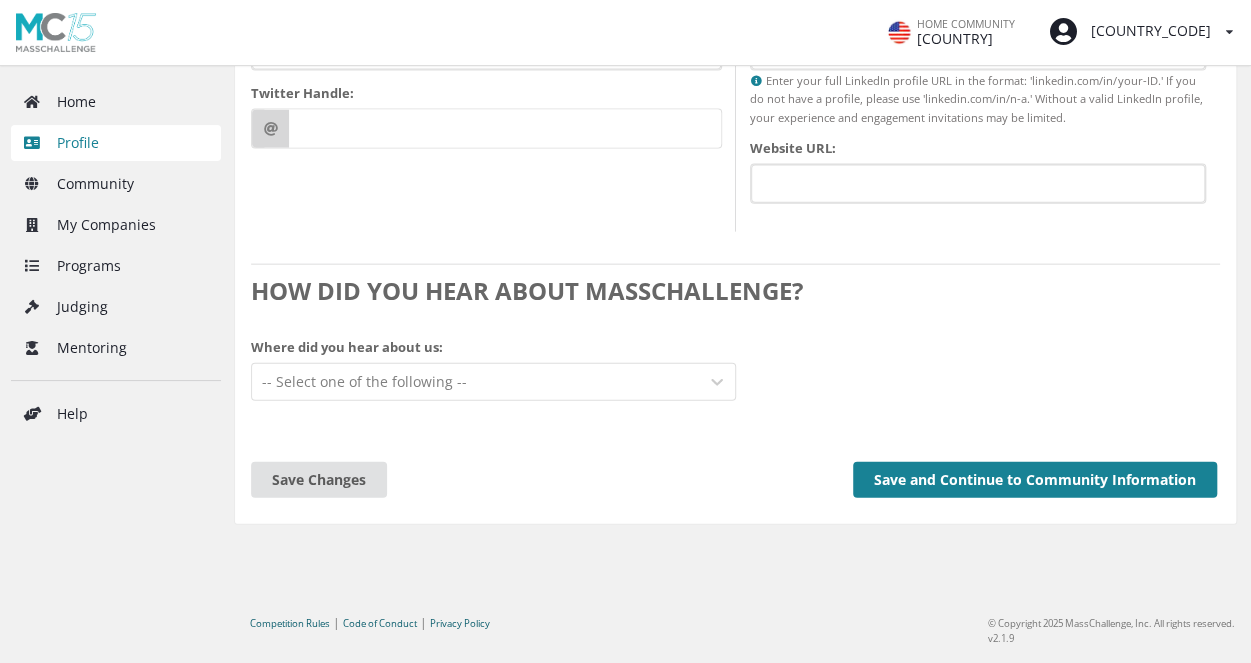 scroll, scrollTop: 0, scrollLeft: 0, axis: both 